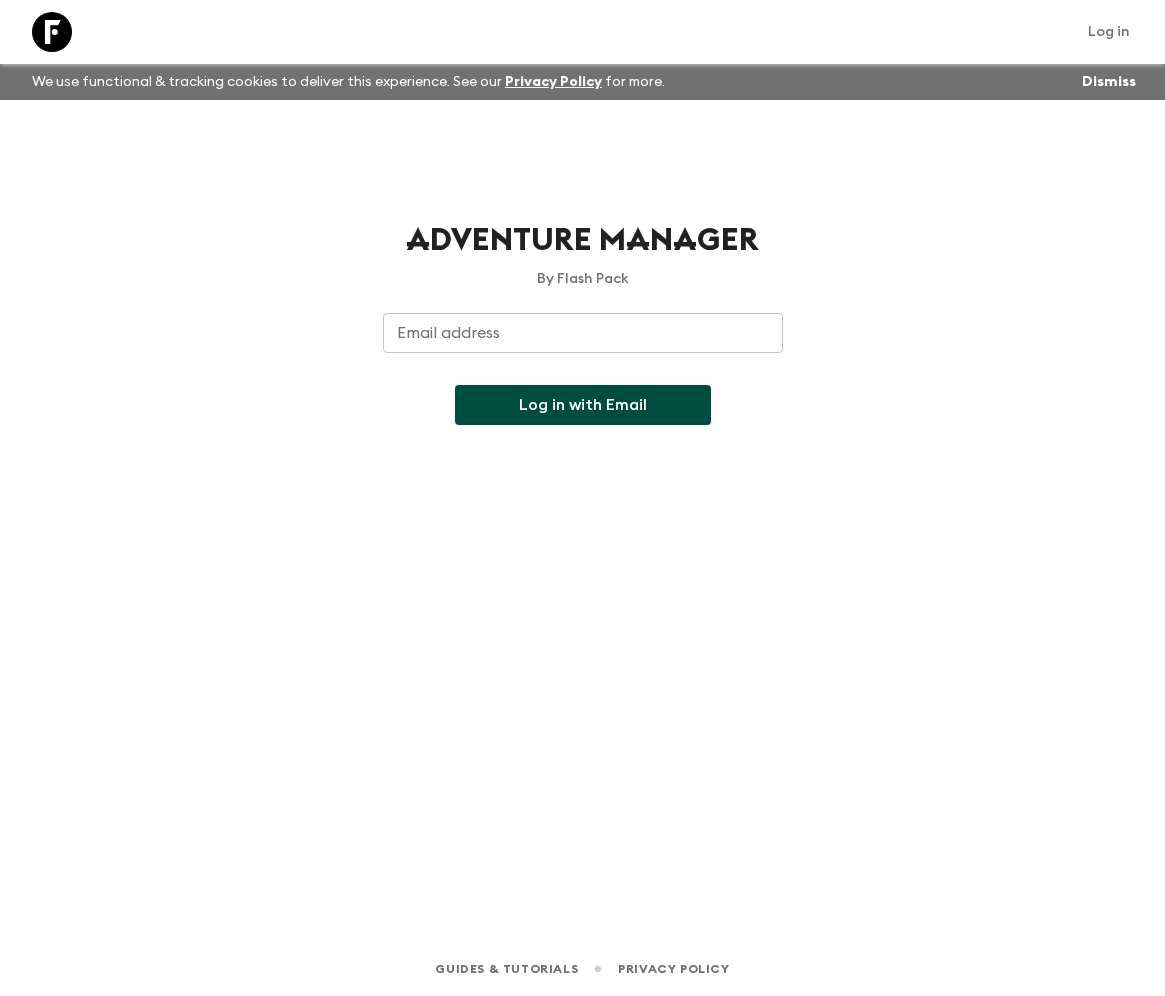 scroll, scrollTop: 0, scrollLeft: 0, axis: both 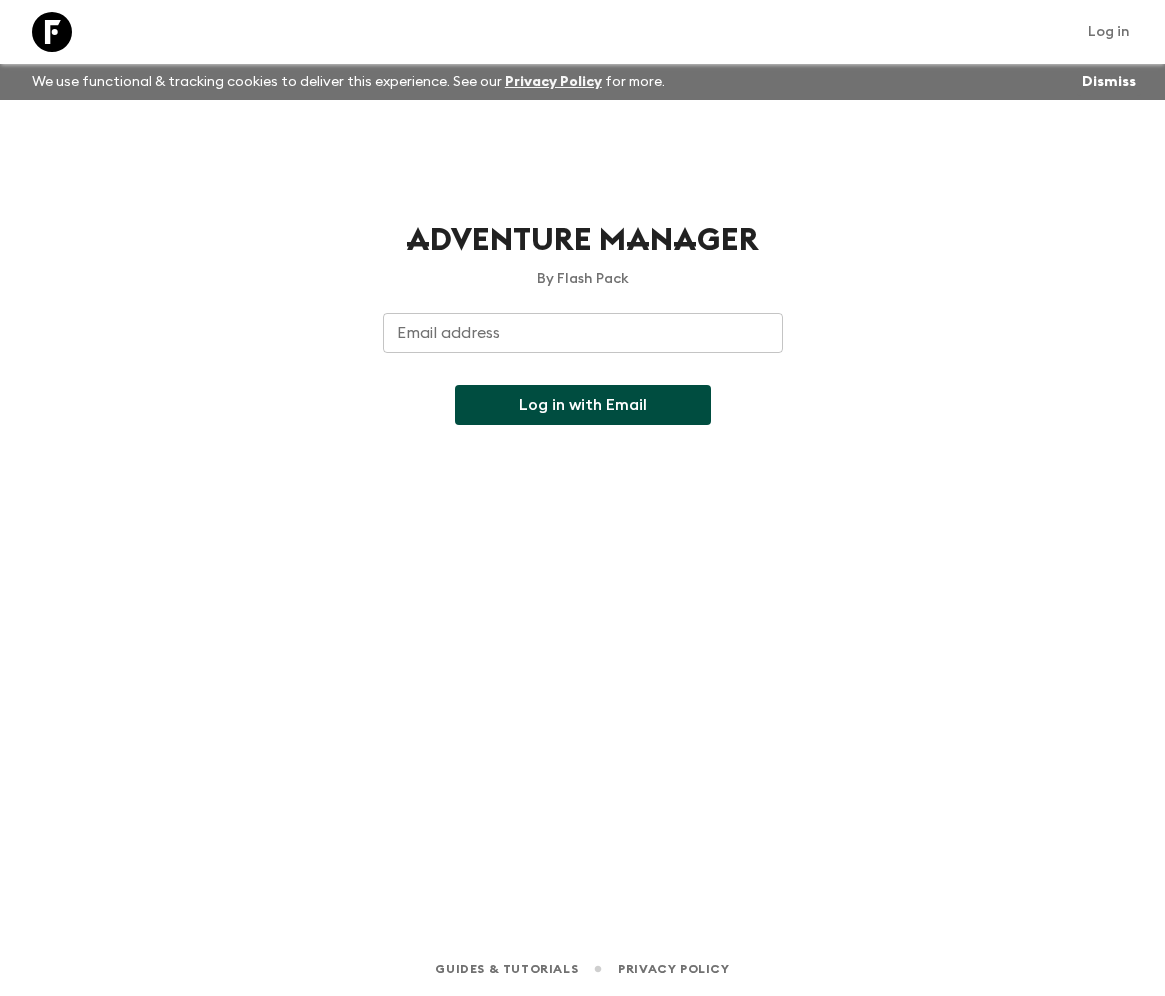 click on "Dismiss" at bounding box center (1109, 82) 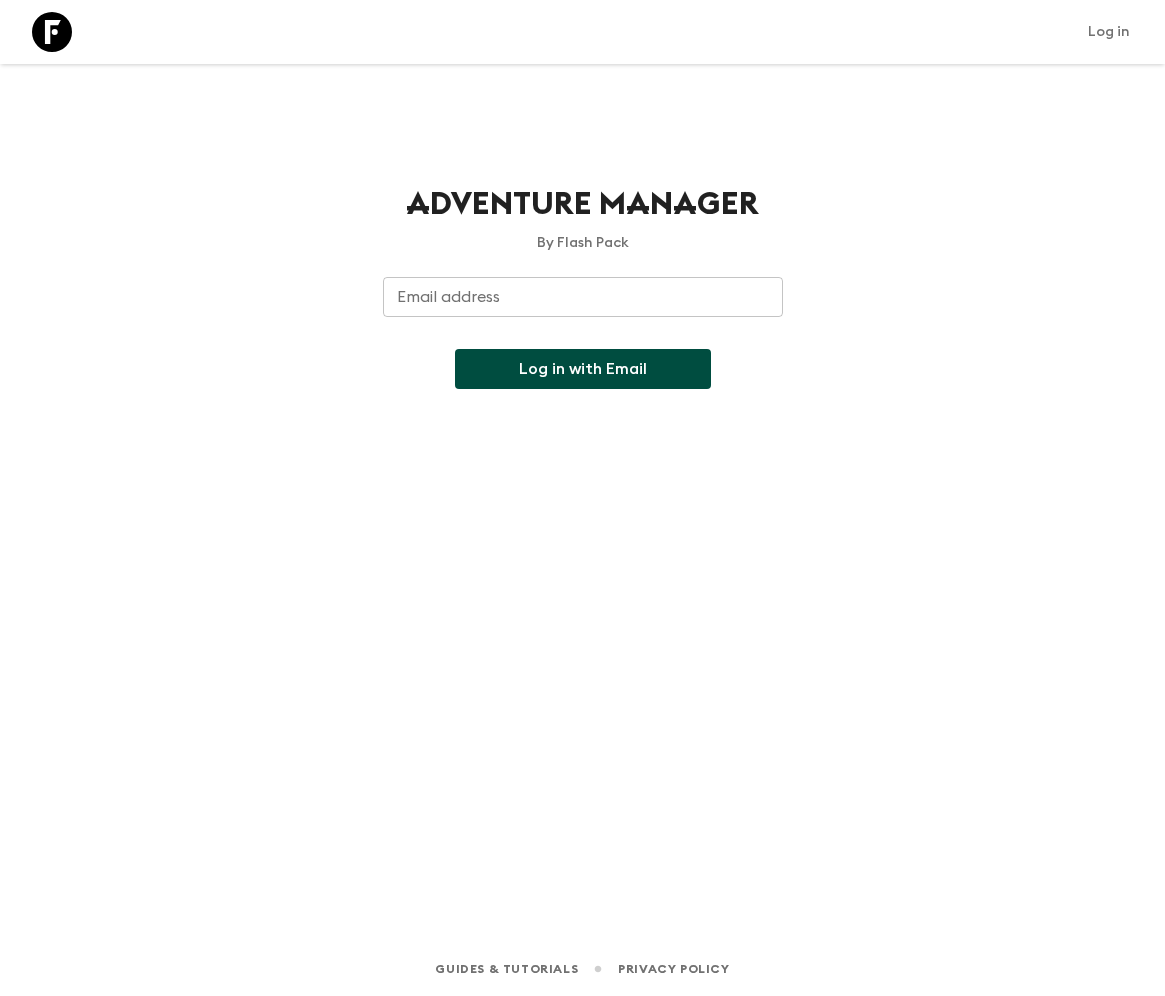click on "Email address" at bounding box center [583, 297] 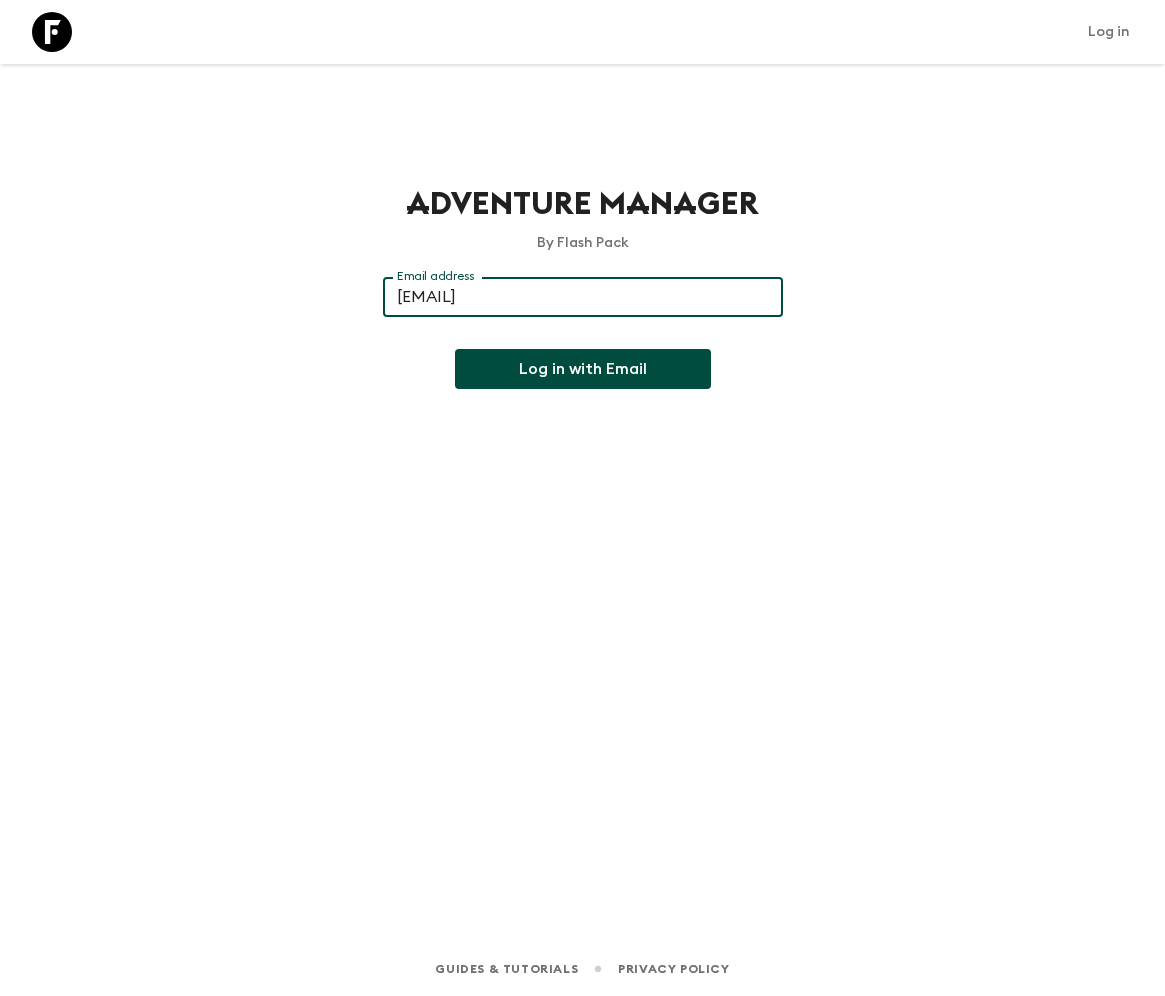 type on "[EMAIL]" 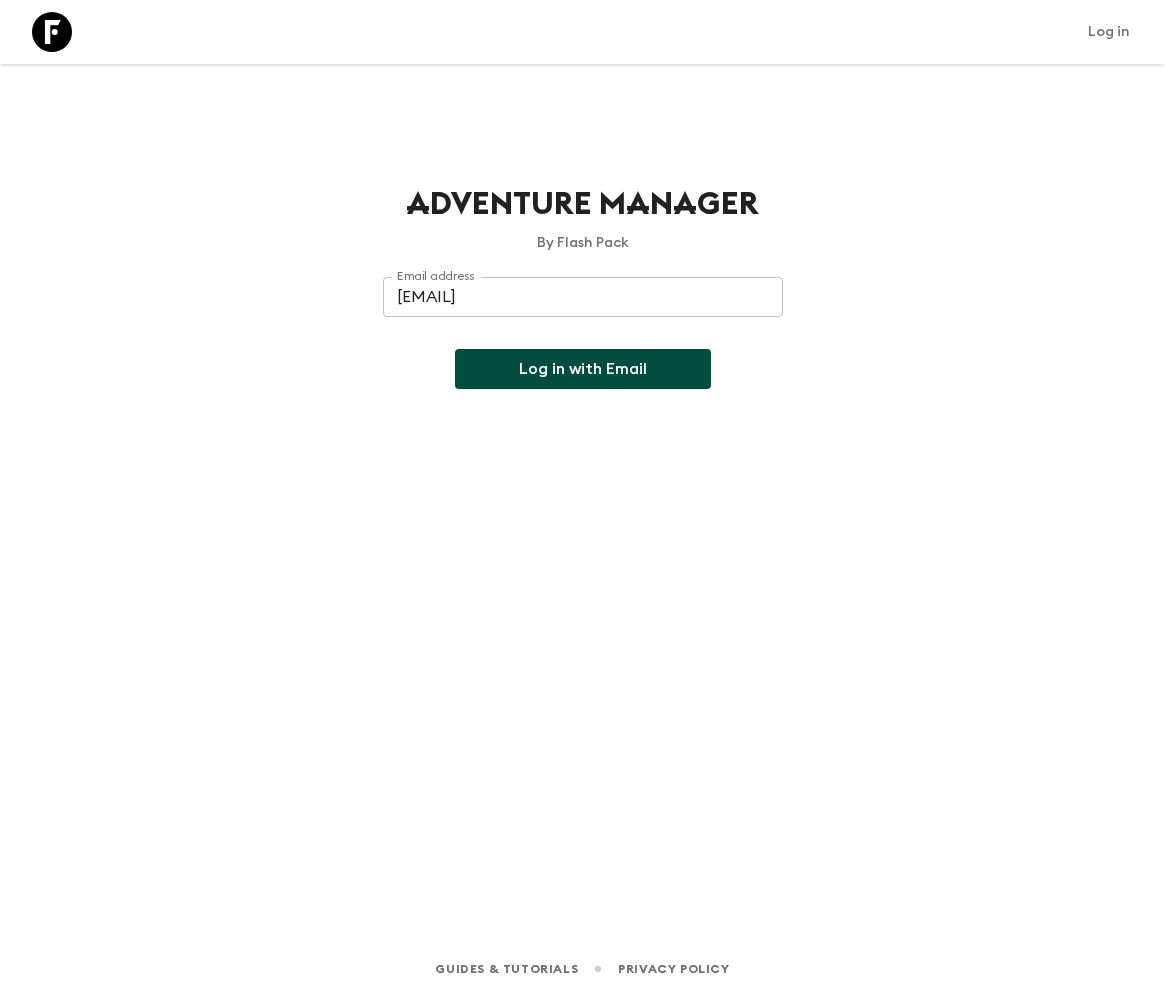 click on "Email address Email address ​ Log in with Email" at bounding box center [583, 333] 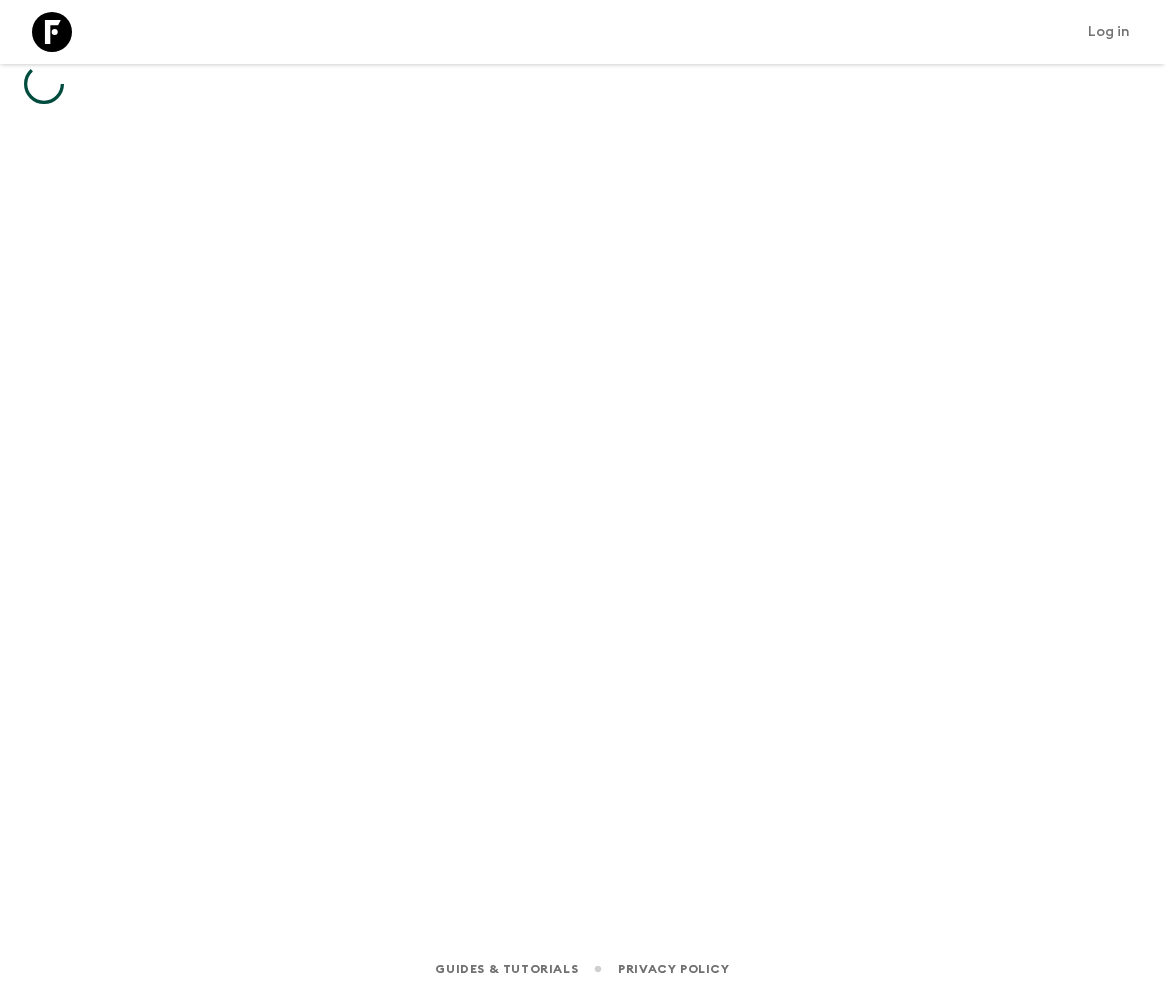 scroll, scrollTop: 0, scrollLeft: 0, axis: both 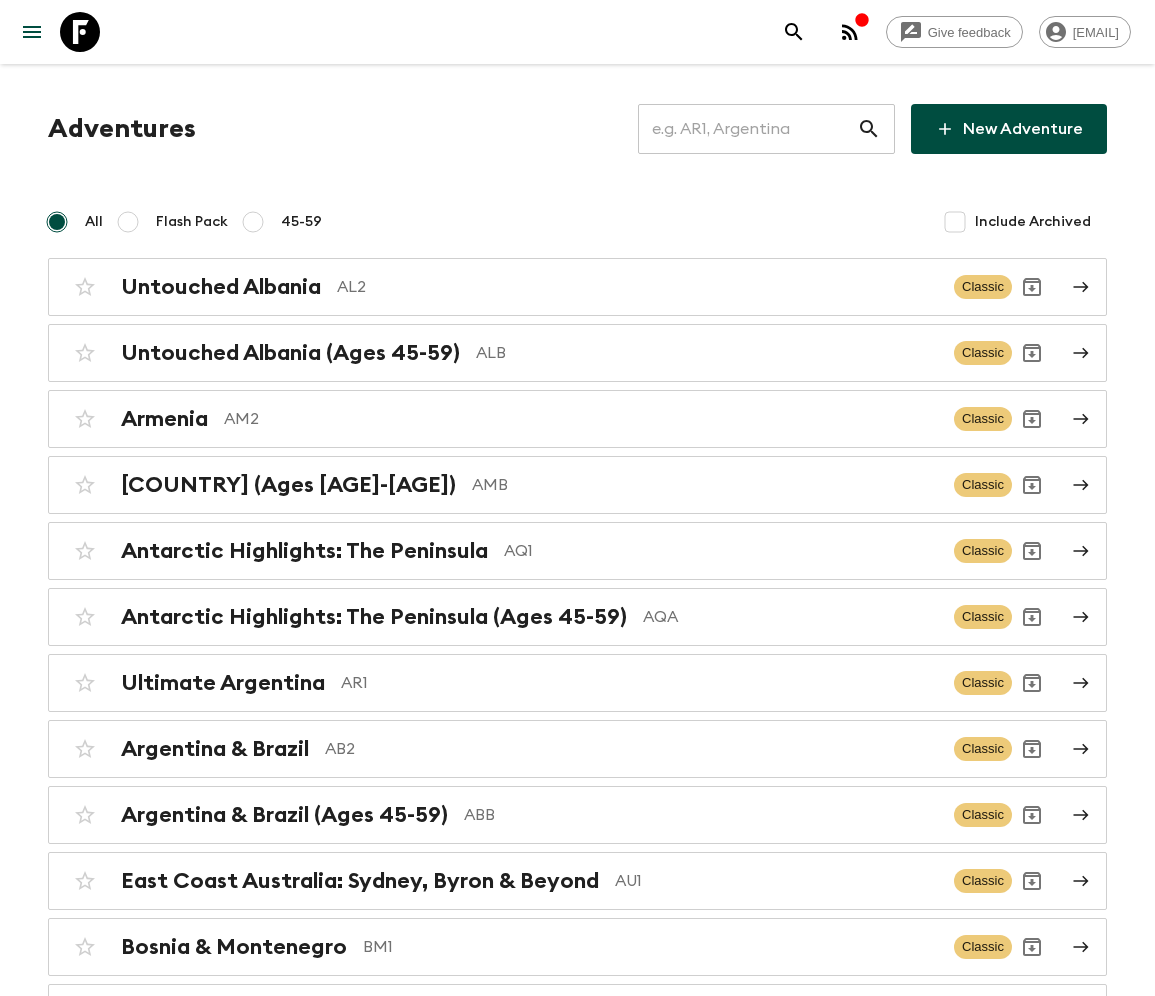 click at bounding box center [747, 129] 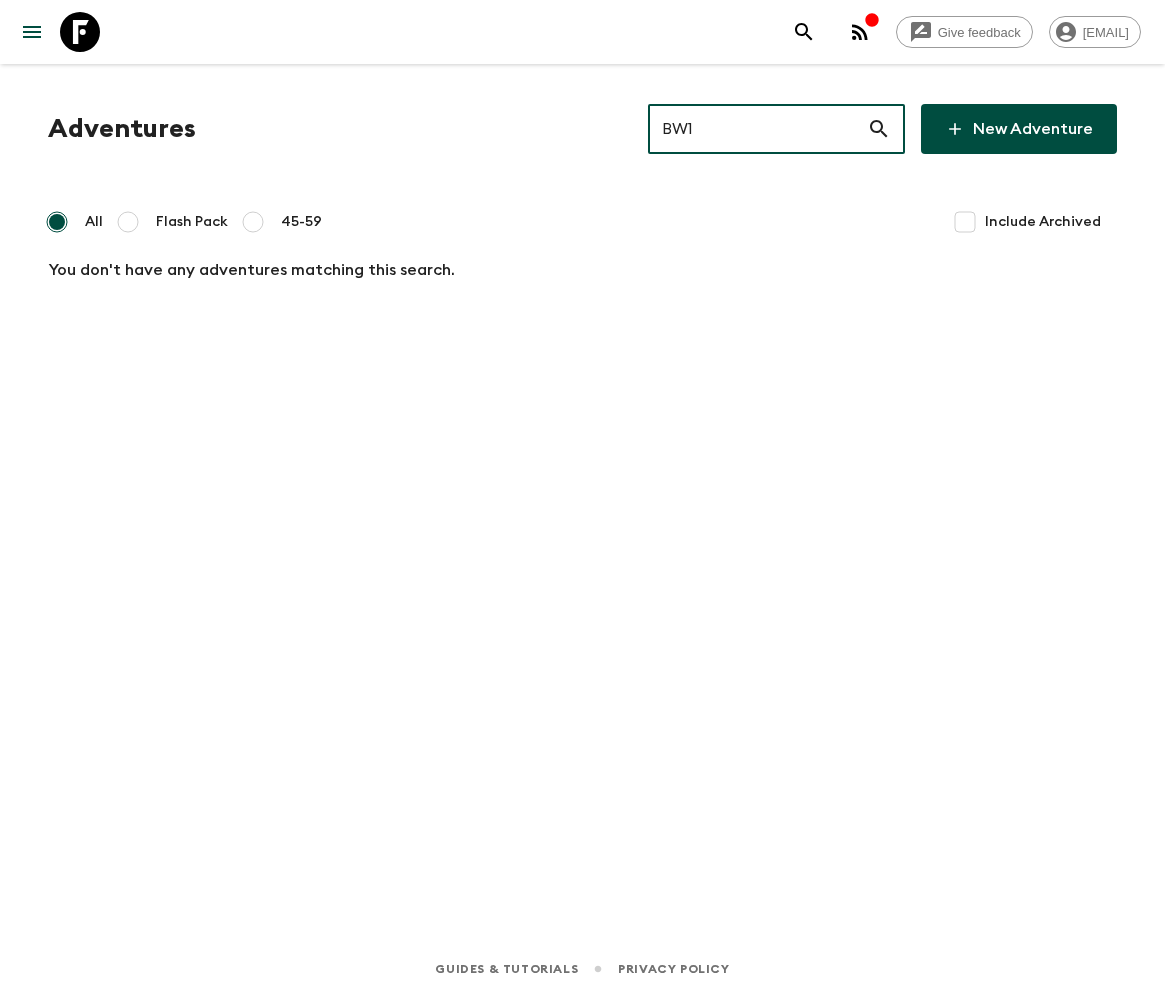 type on "BW1" 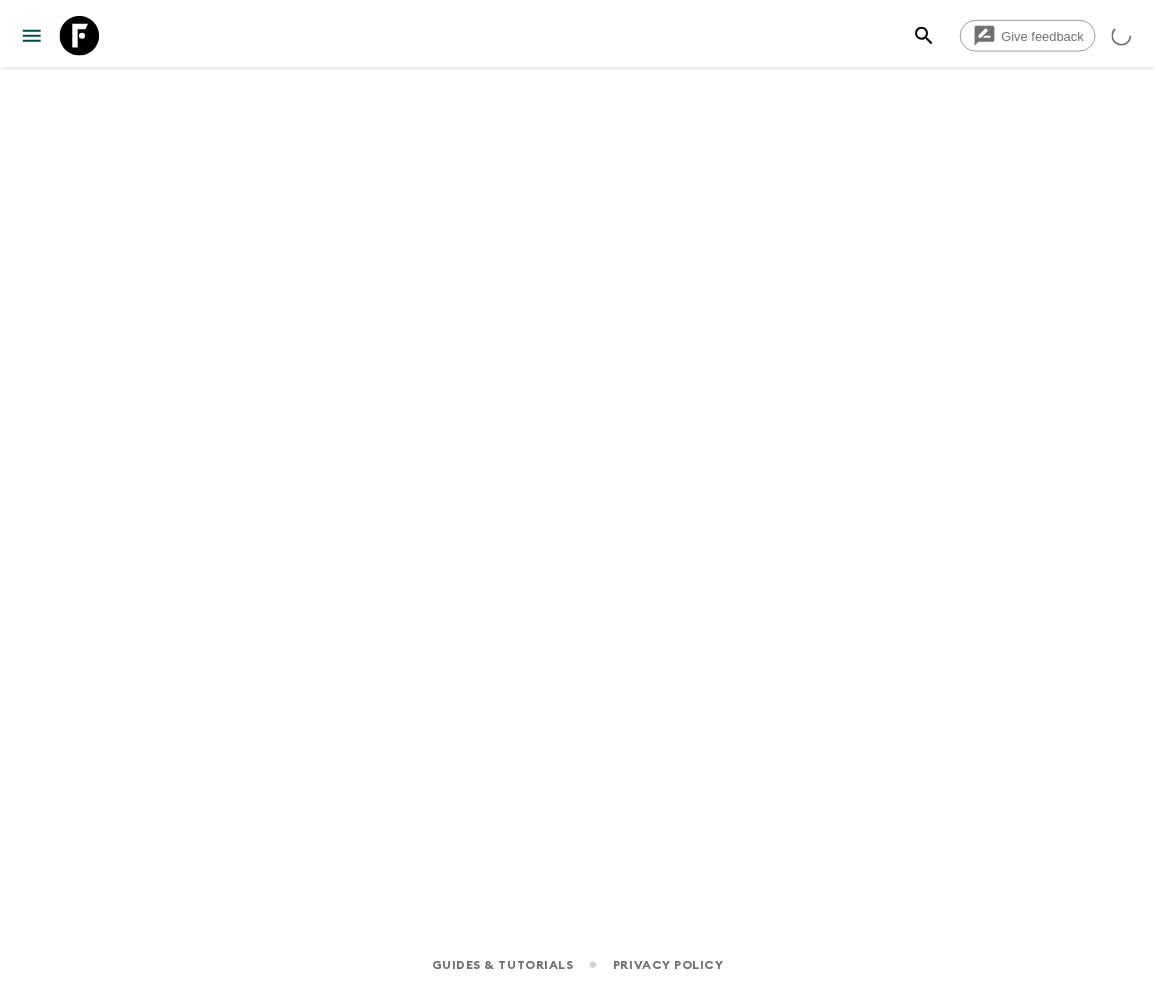 scroll, scrollTop: 0, scrollLeft: 0, axis: both 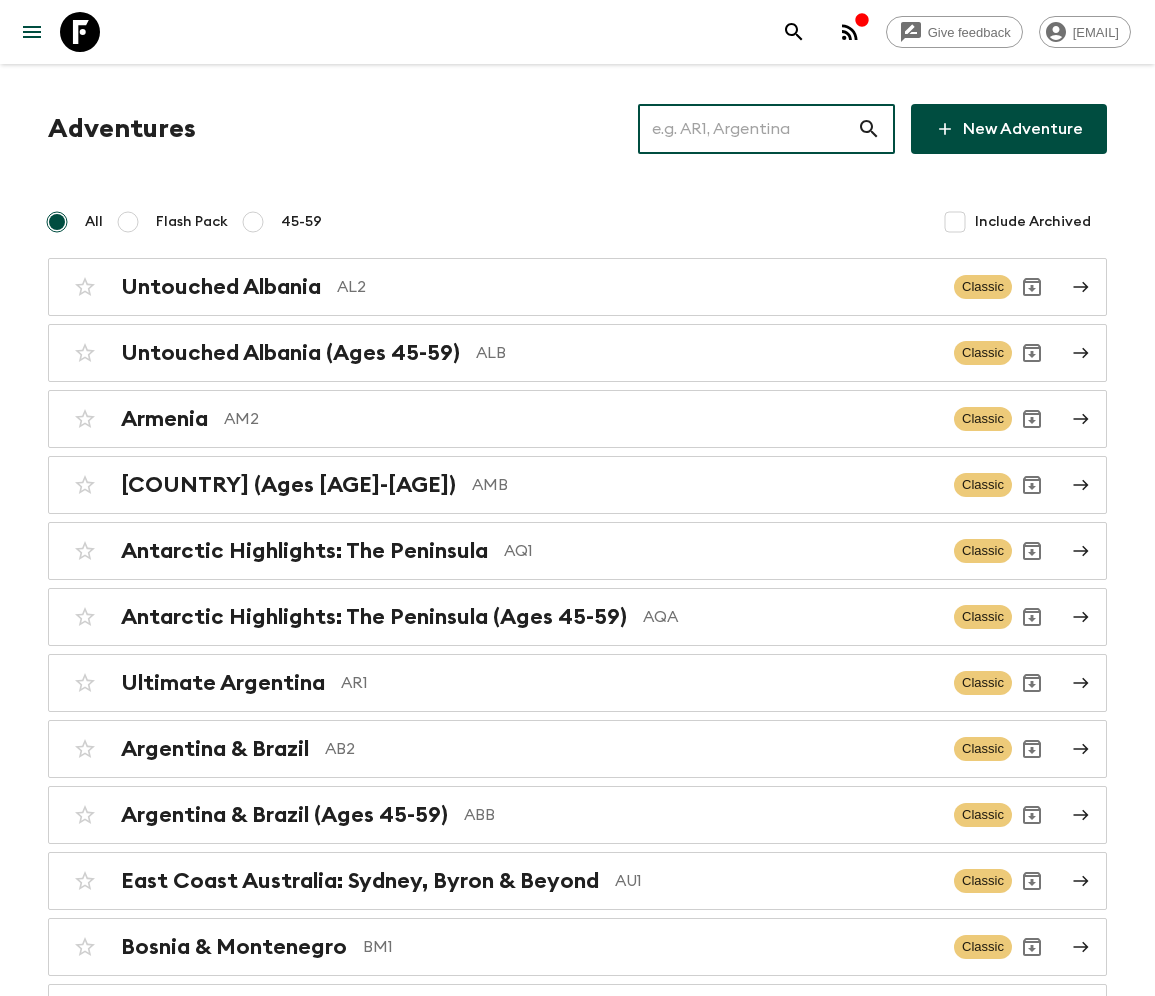 click at bounding box center [747, 129] 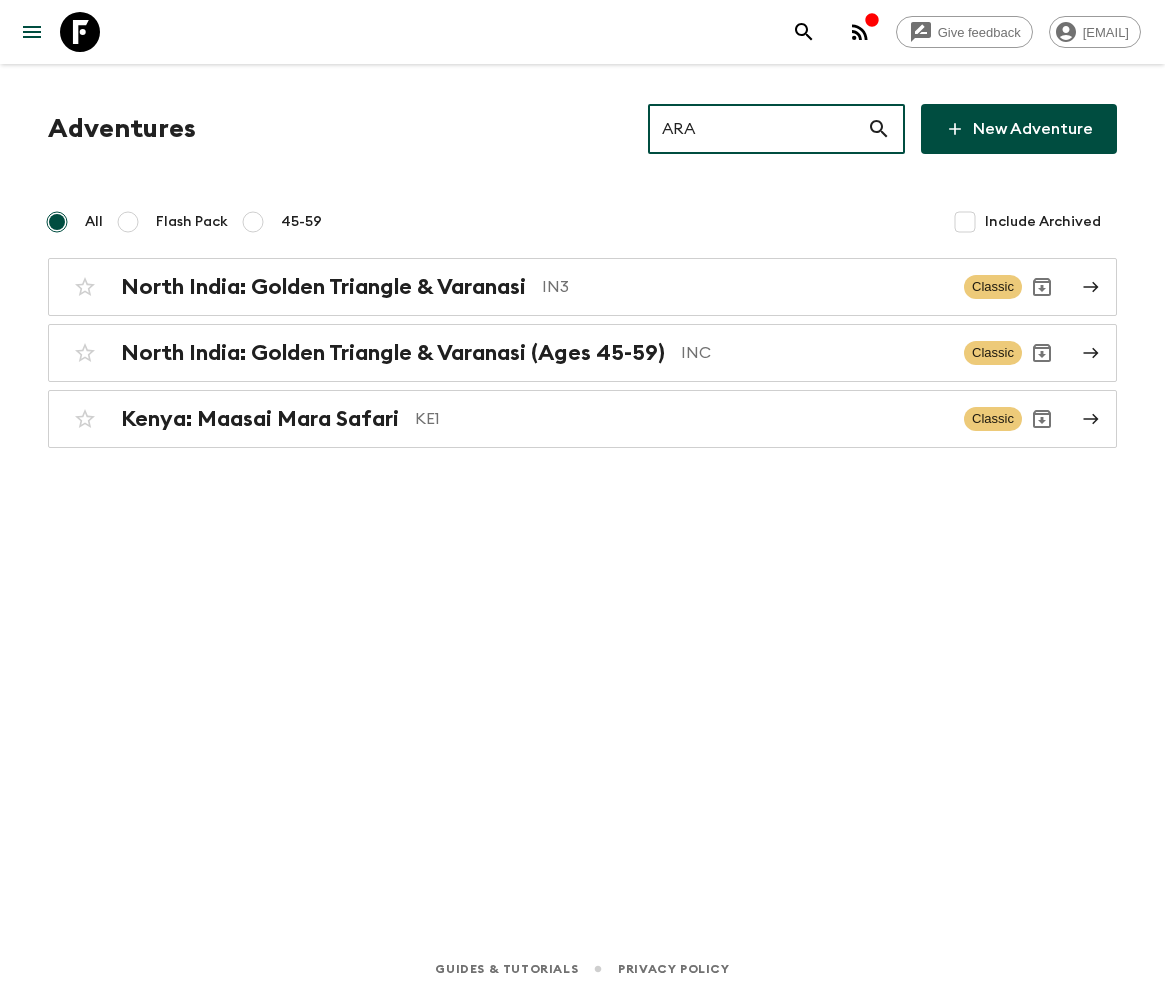 type on "ARA" 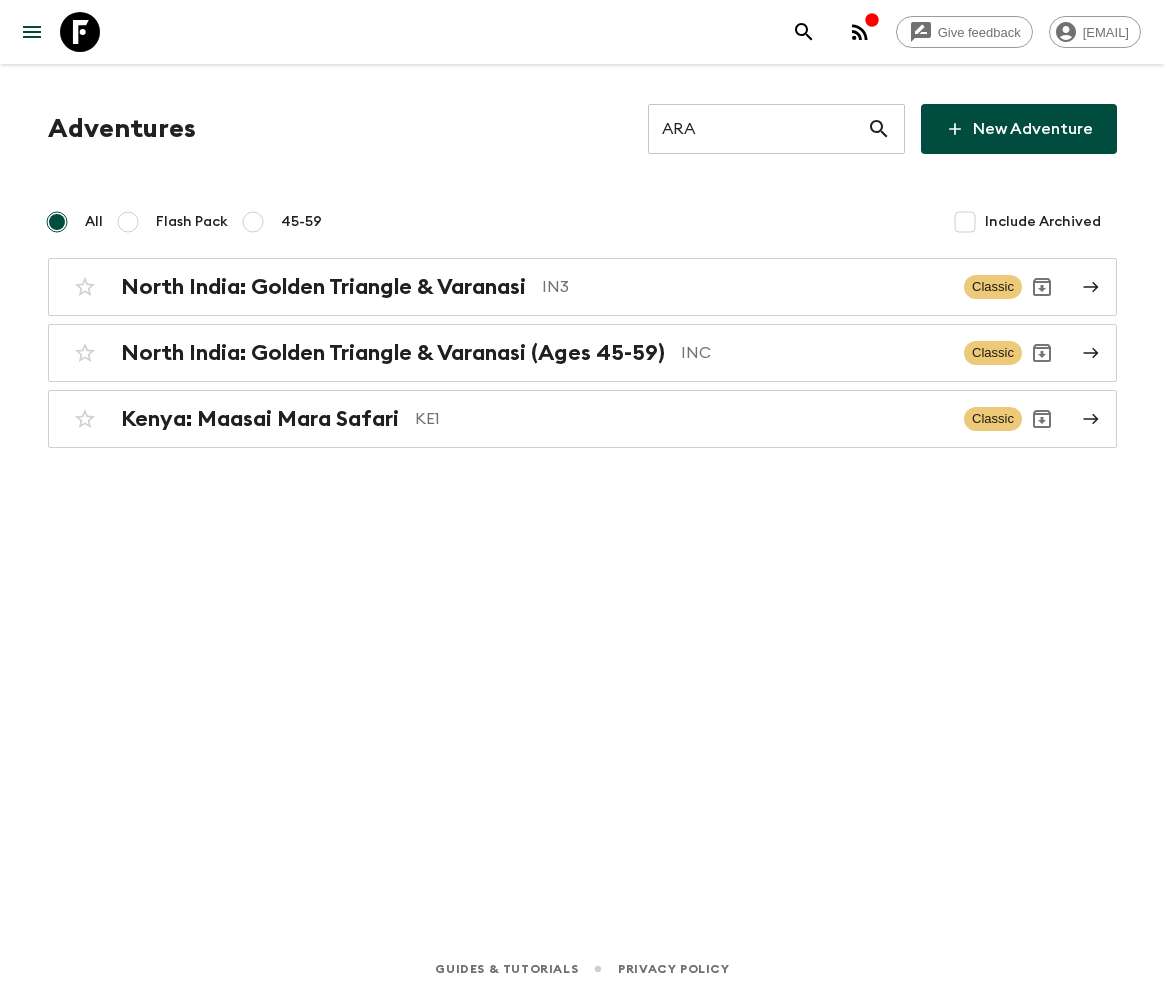 click on "Include Archived" at bounding box center [965, 222] 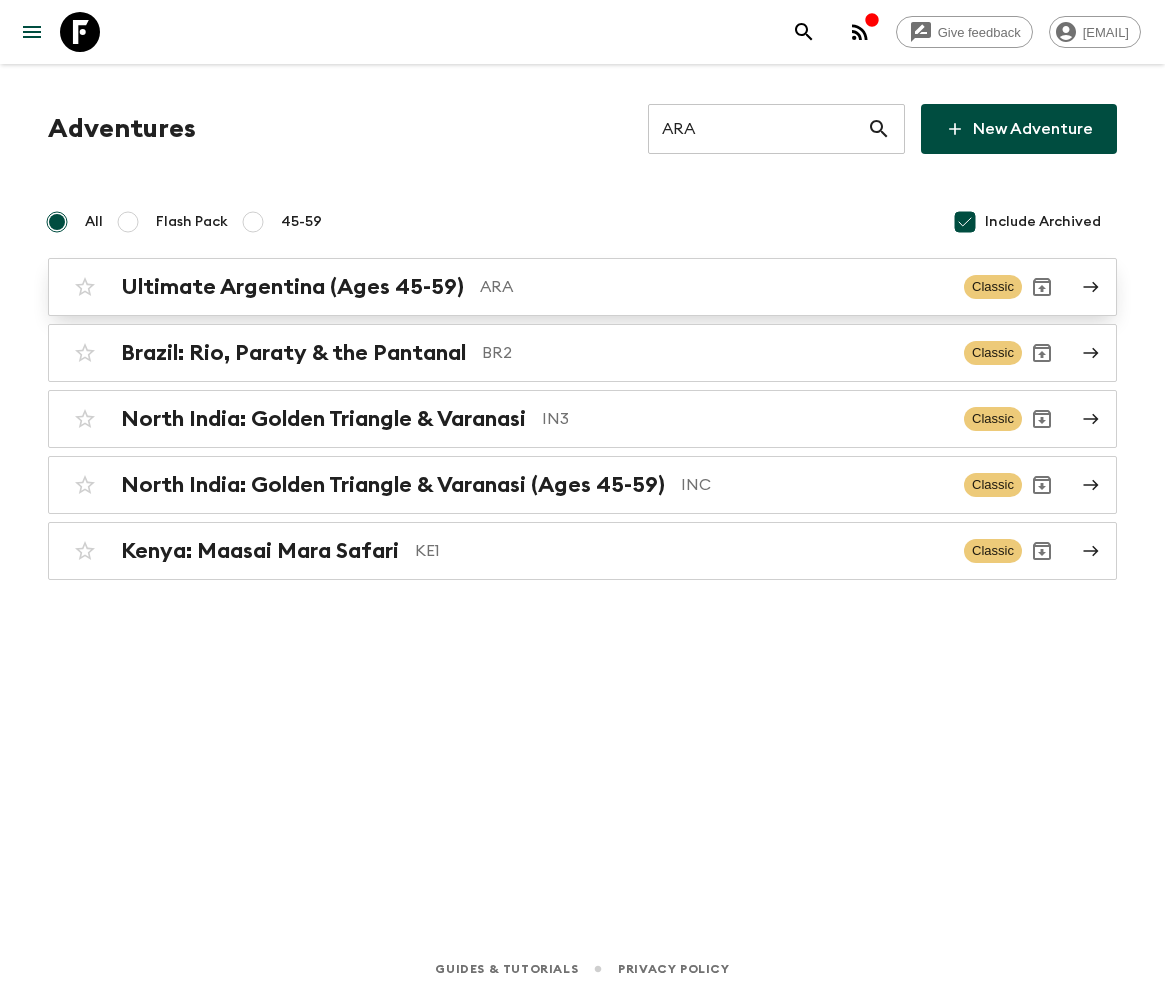 click on "Ultimate Argentina (Ages 45-59)" at bounding box center (292, 287) 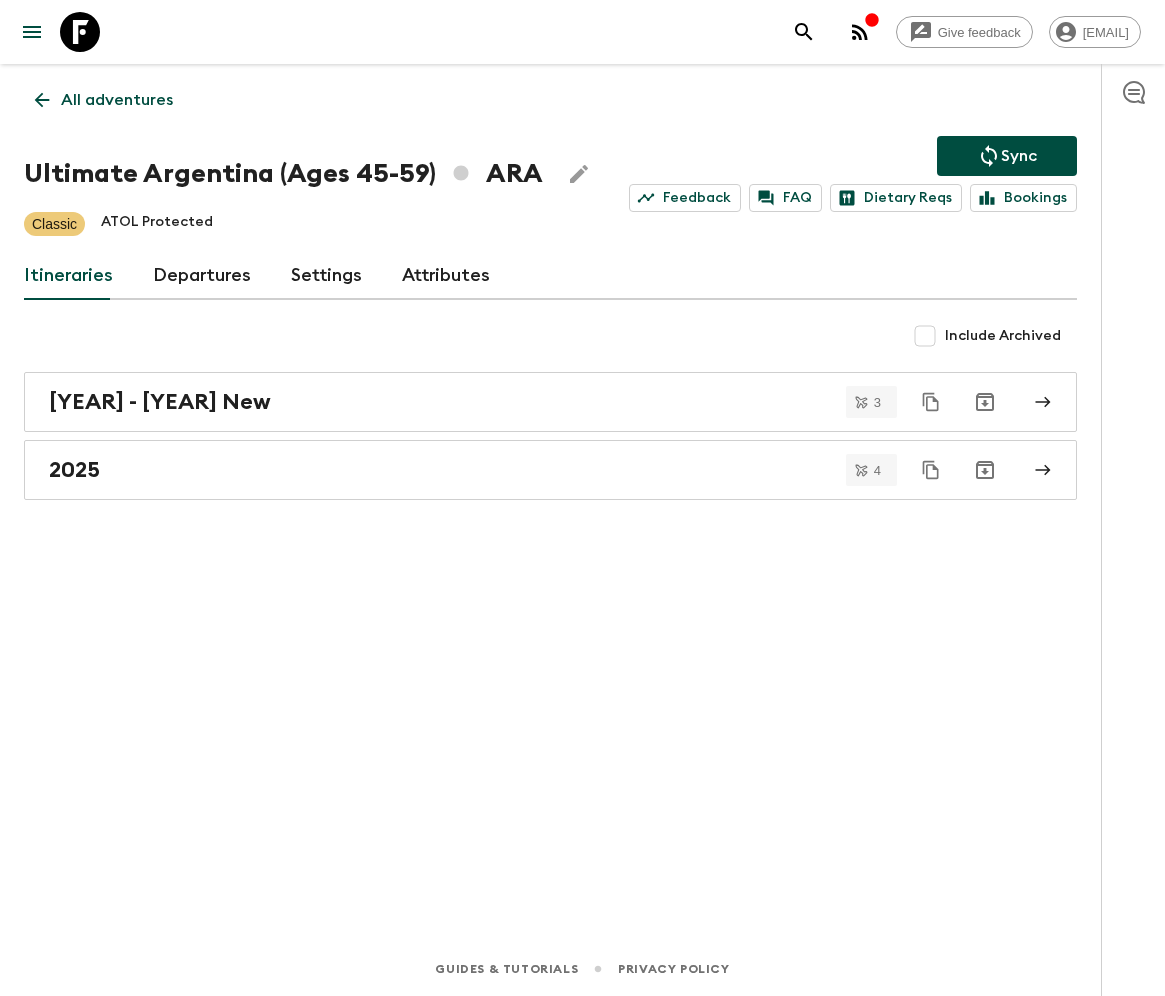 click on "Departures" at bounding box center (202, 276) 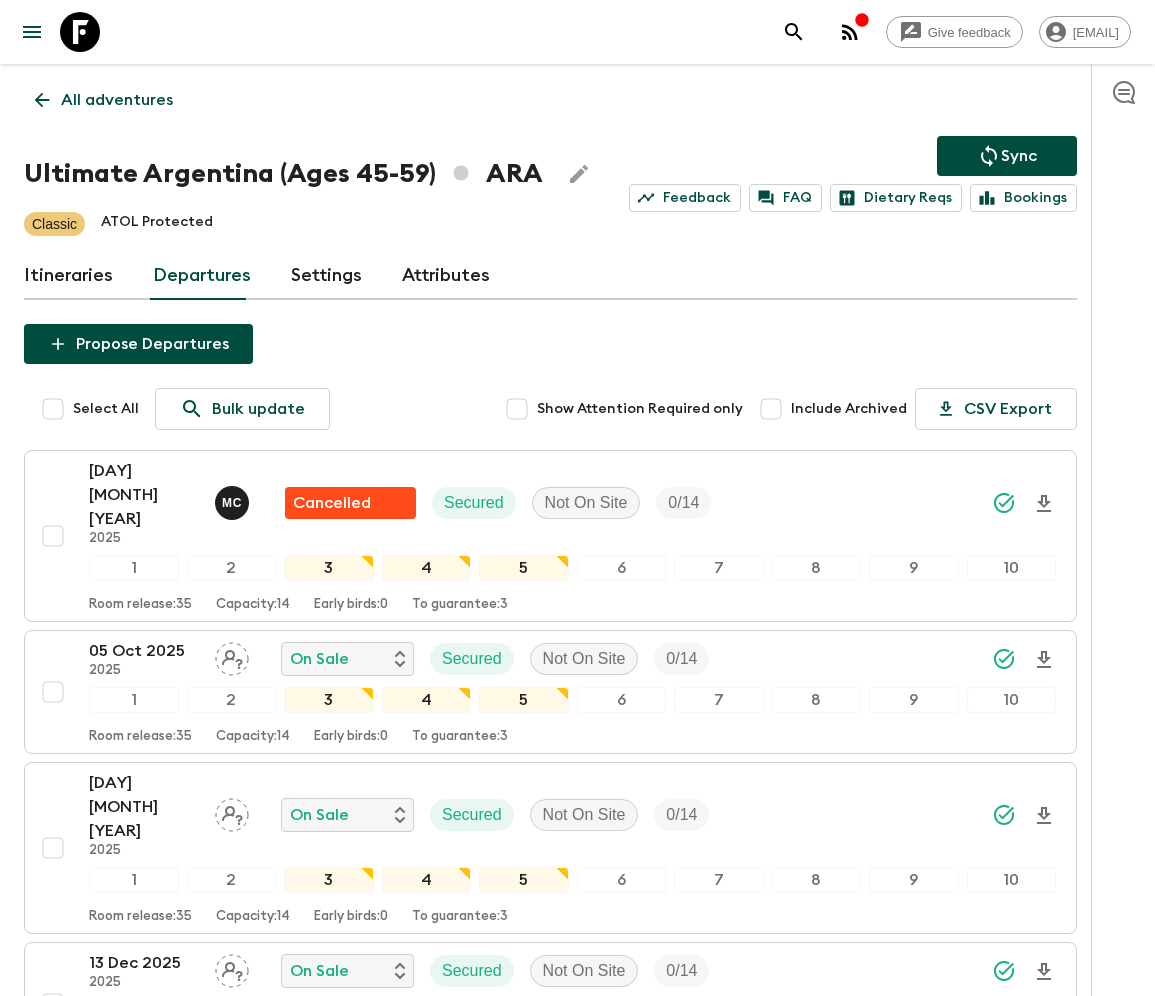 click on "Include Archived" at bounding box center (771, 409) 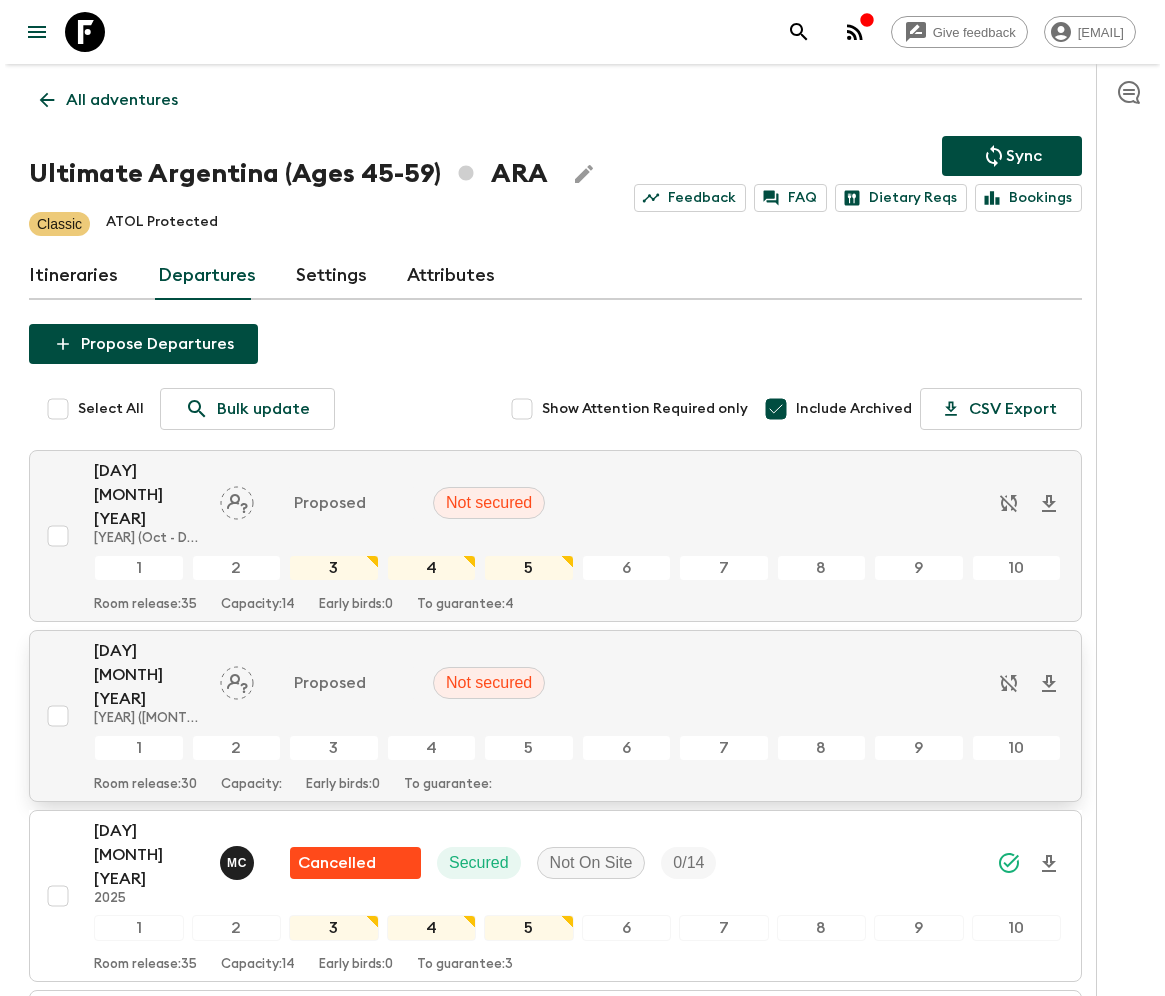 scroll, scrollTop: 360, scrollLeft: 0, axis: vertical 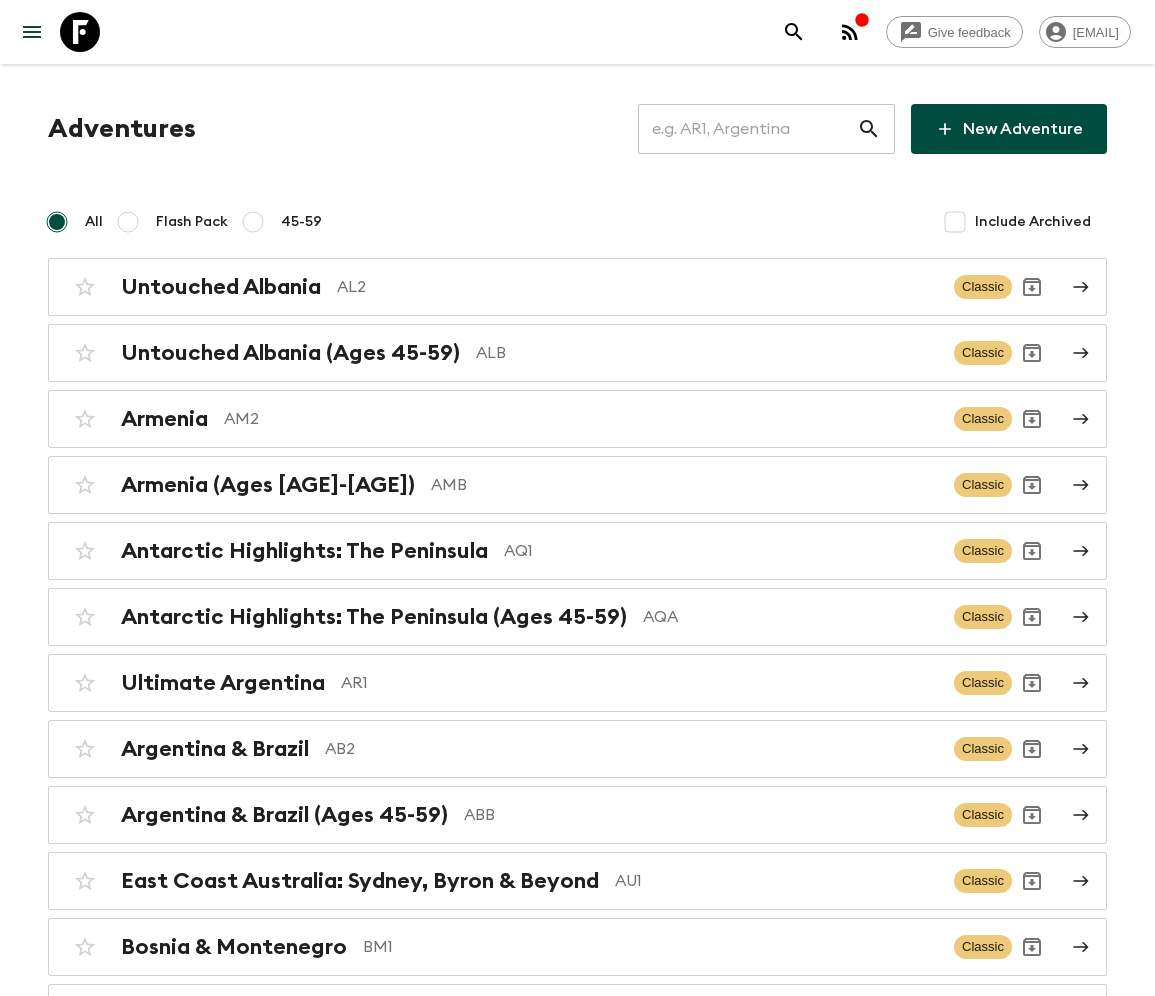 click at bounding box center (747, 129) 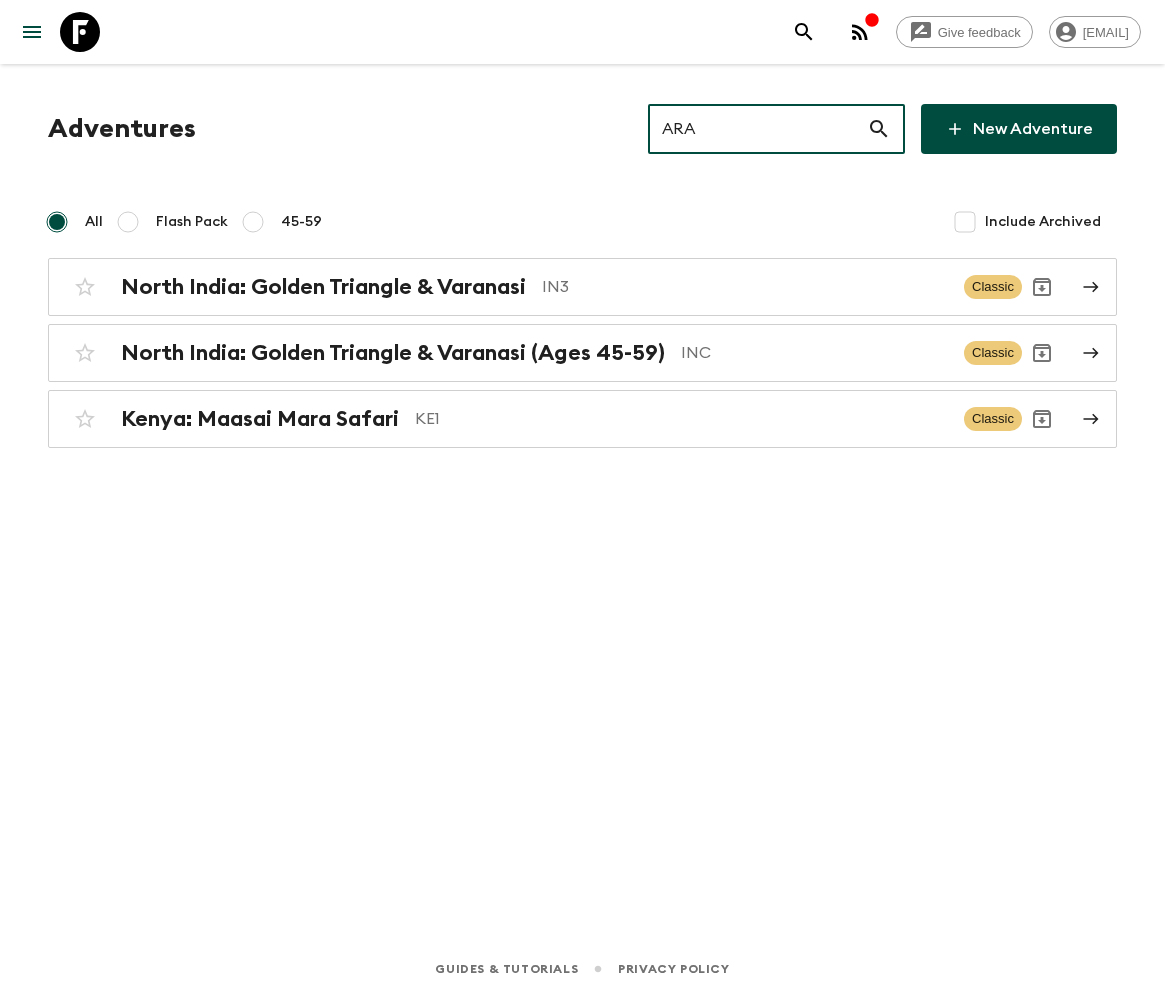 type on "ARA" 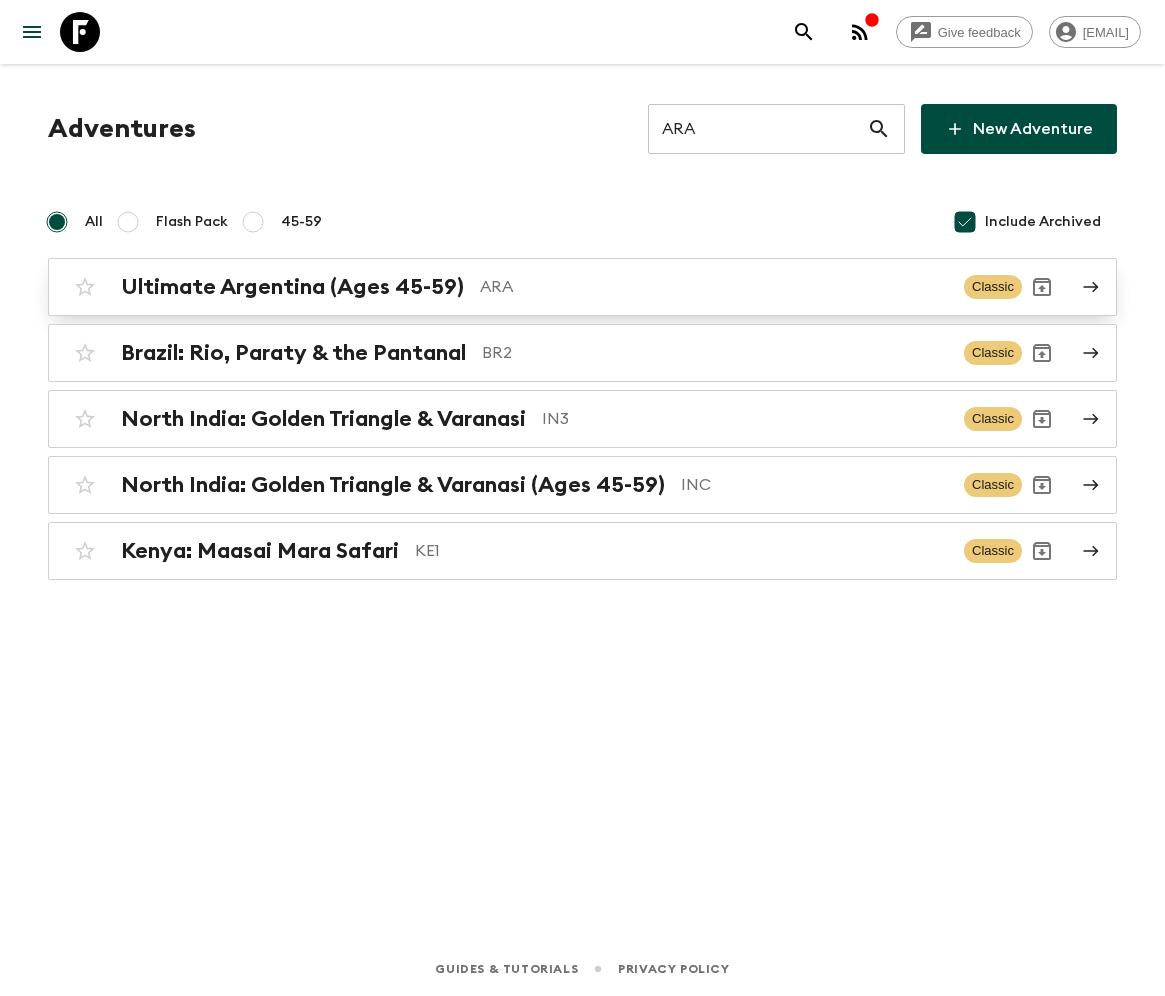 click on "ARA" at bounding box center [714, 287] 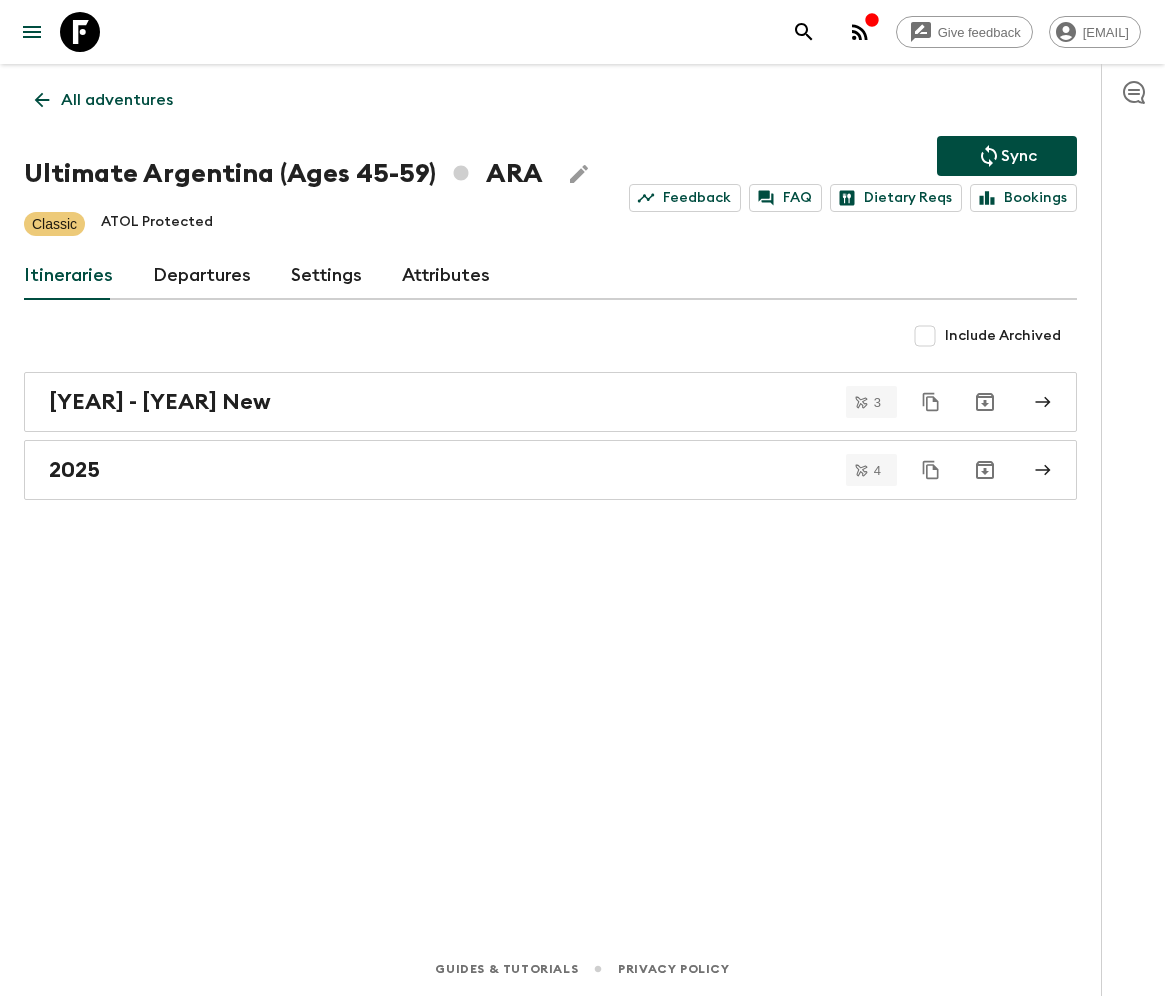 click on "Departures" at bounding box center (202, 276) 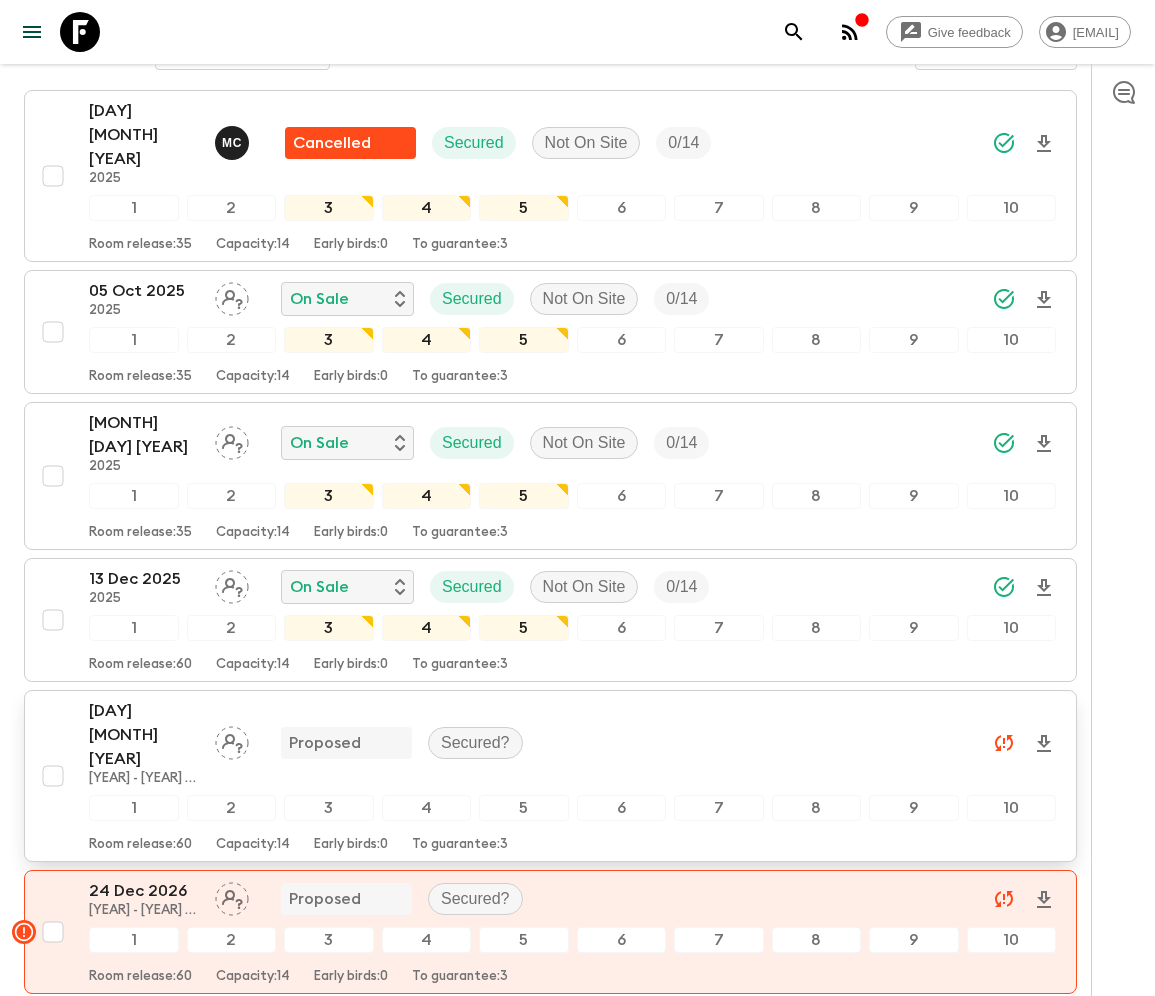 scroll, scrollTop: 539, scrollLeft: 0, axis: vertical 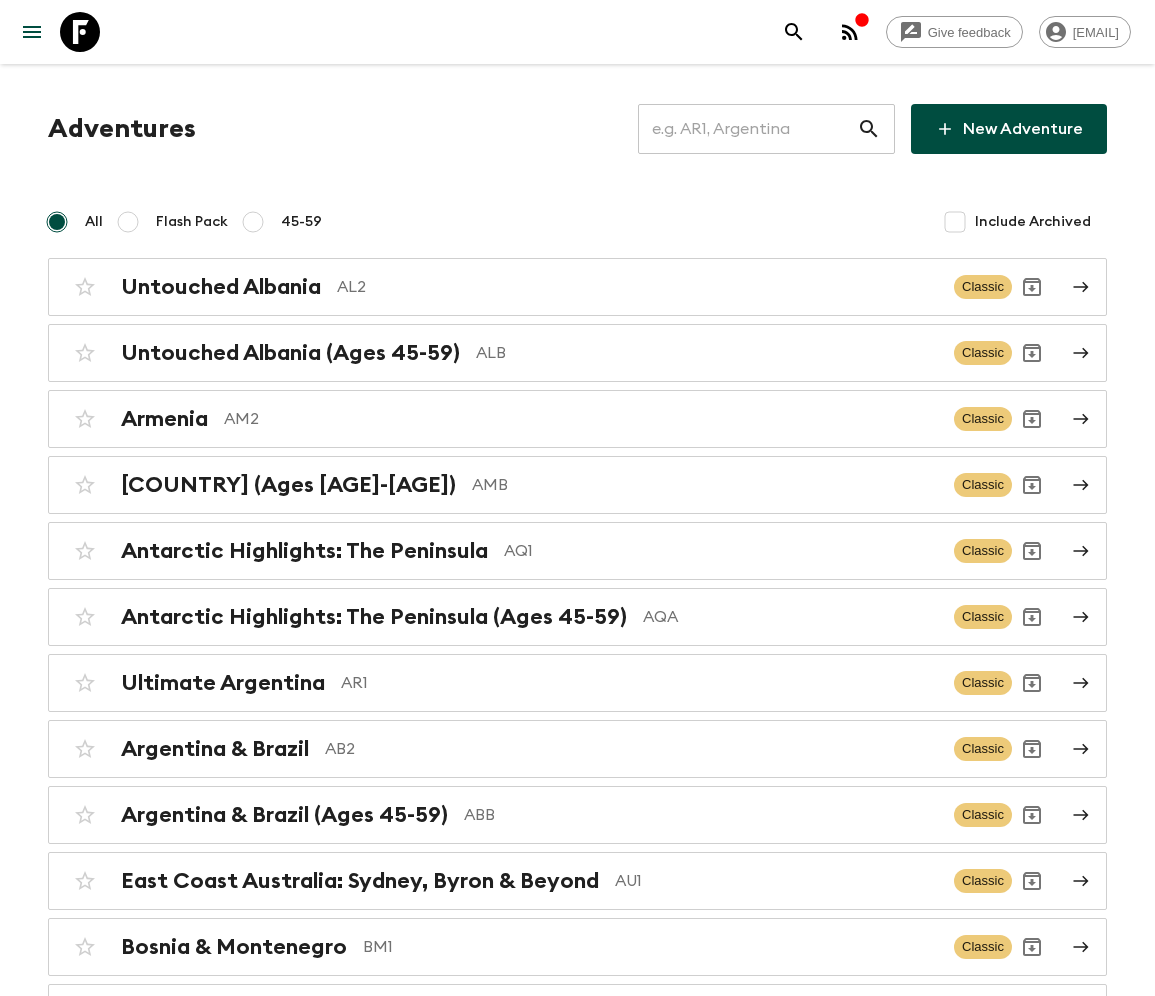 click at bounding box center (747, 129) 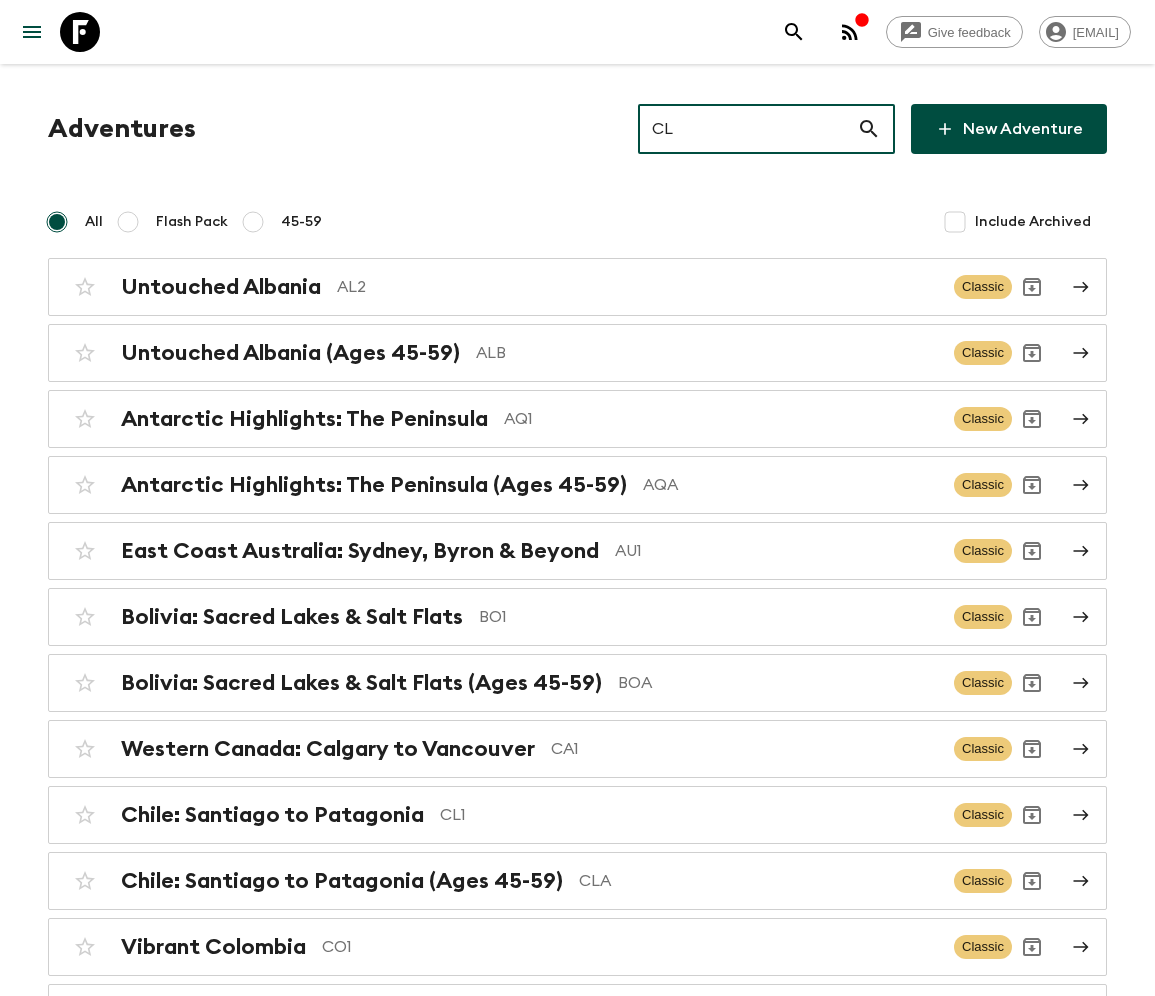 type on "CL1" 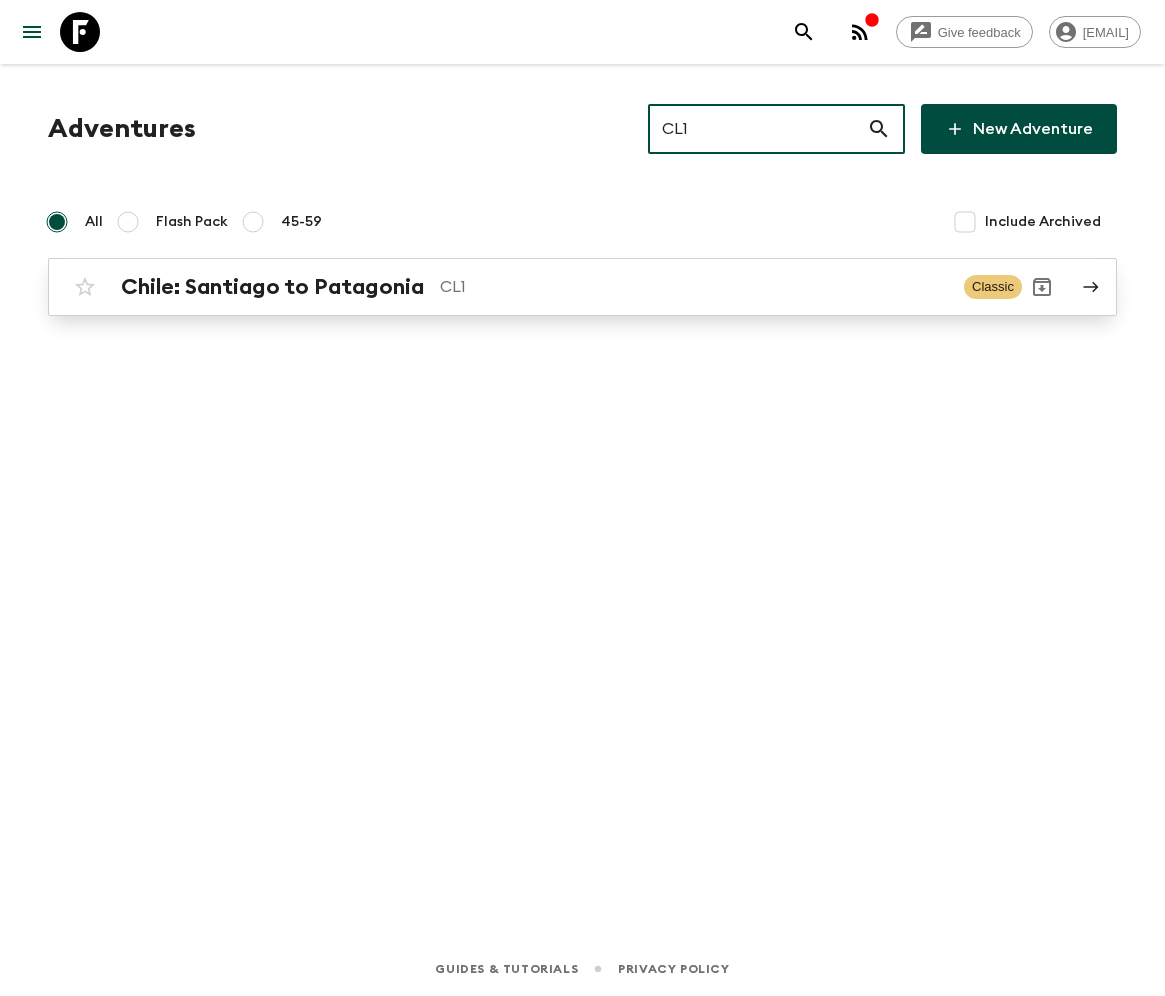 click on "CL1" at bounding box center (694, 287) 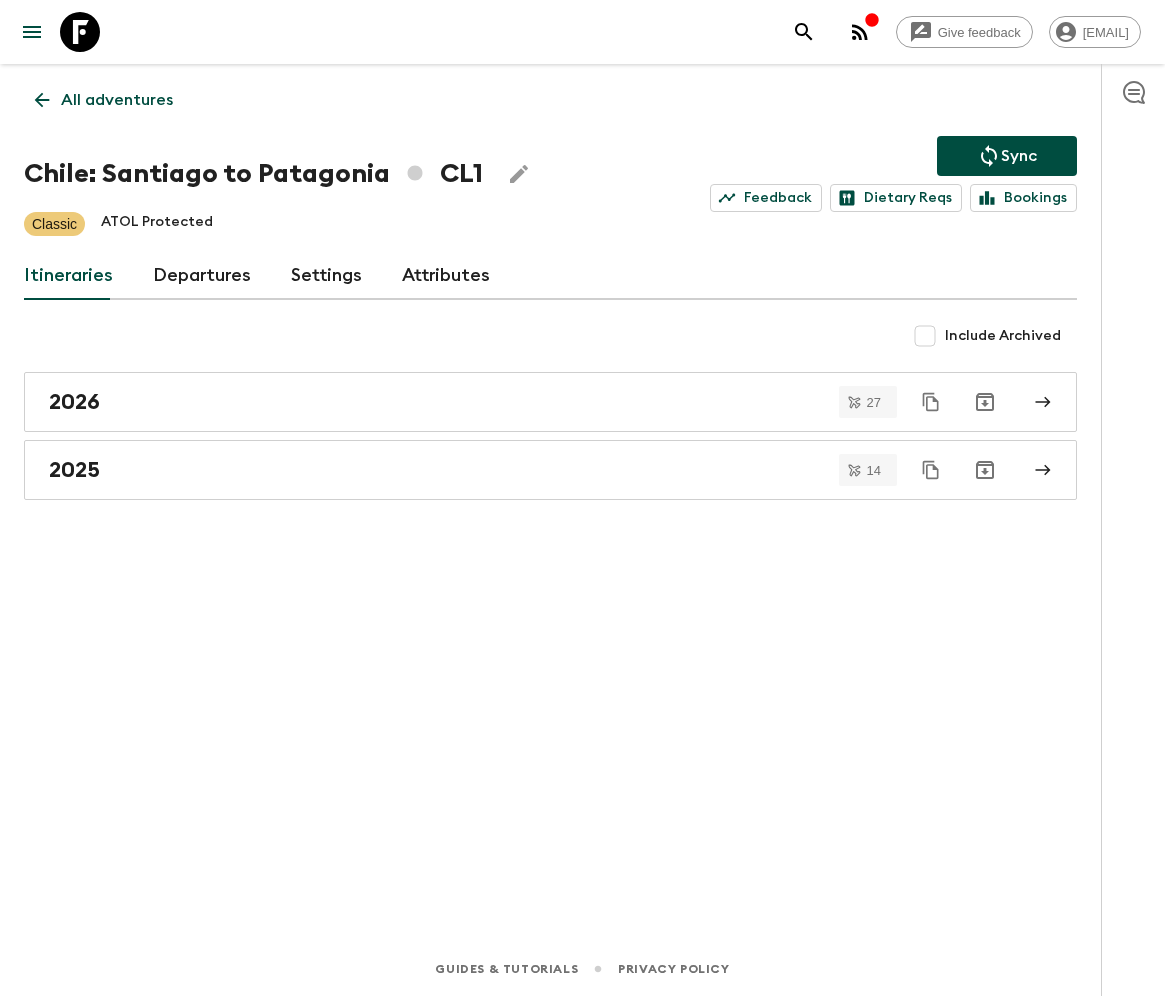 click on "Departures" at bounding box center [202, 276] 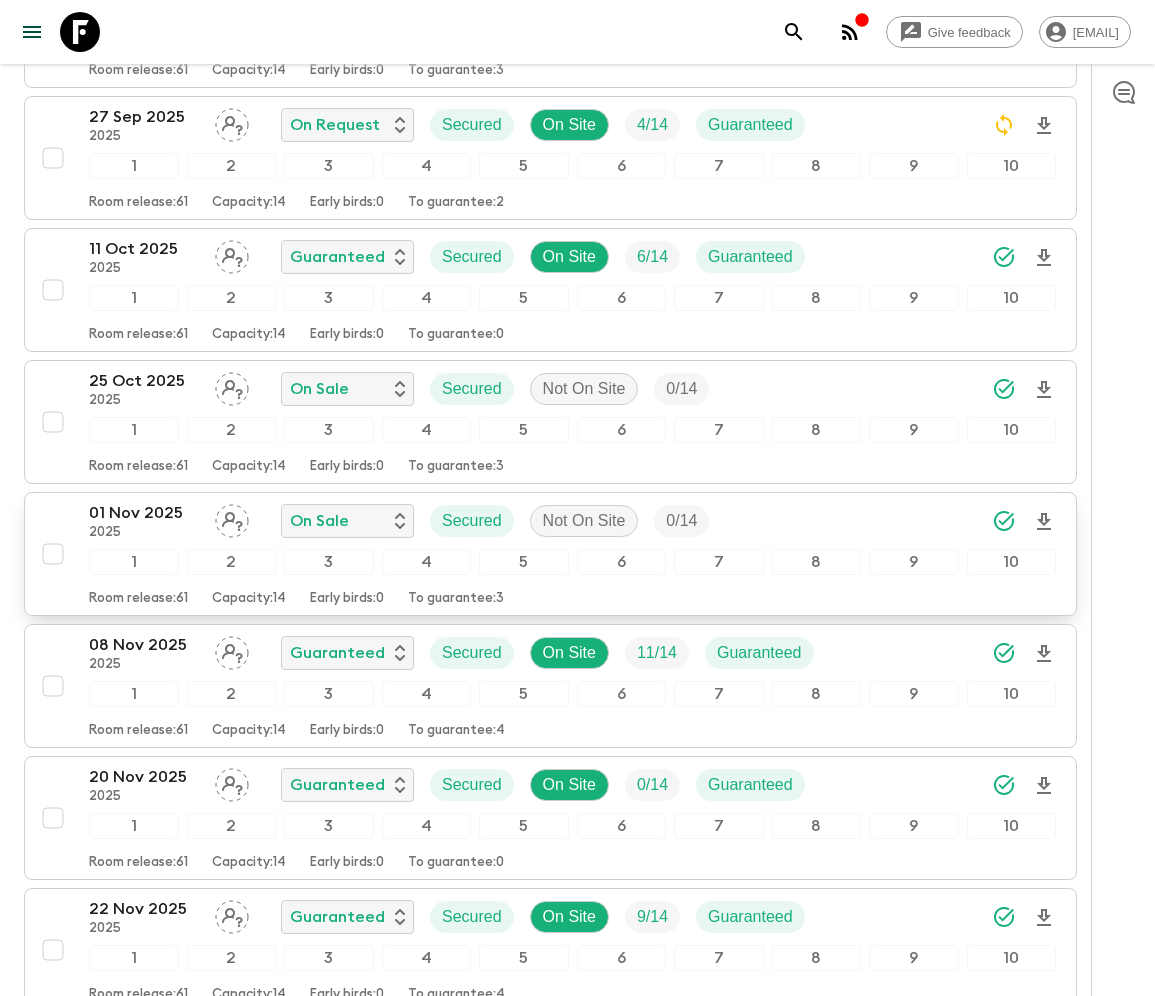 scroll, scrollTop: 4038, scrollLeft: 0, axis: vertical 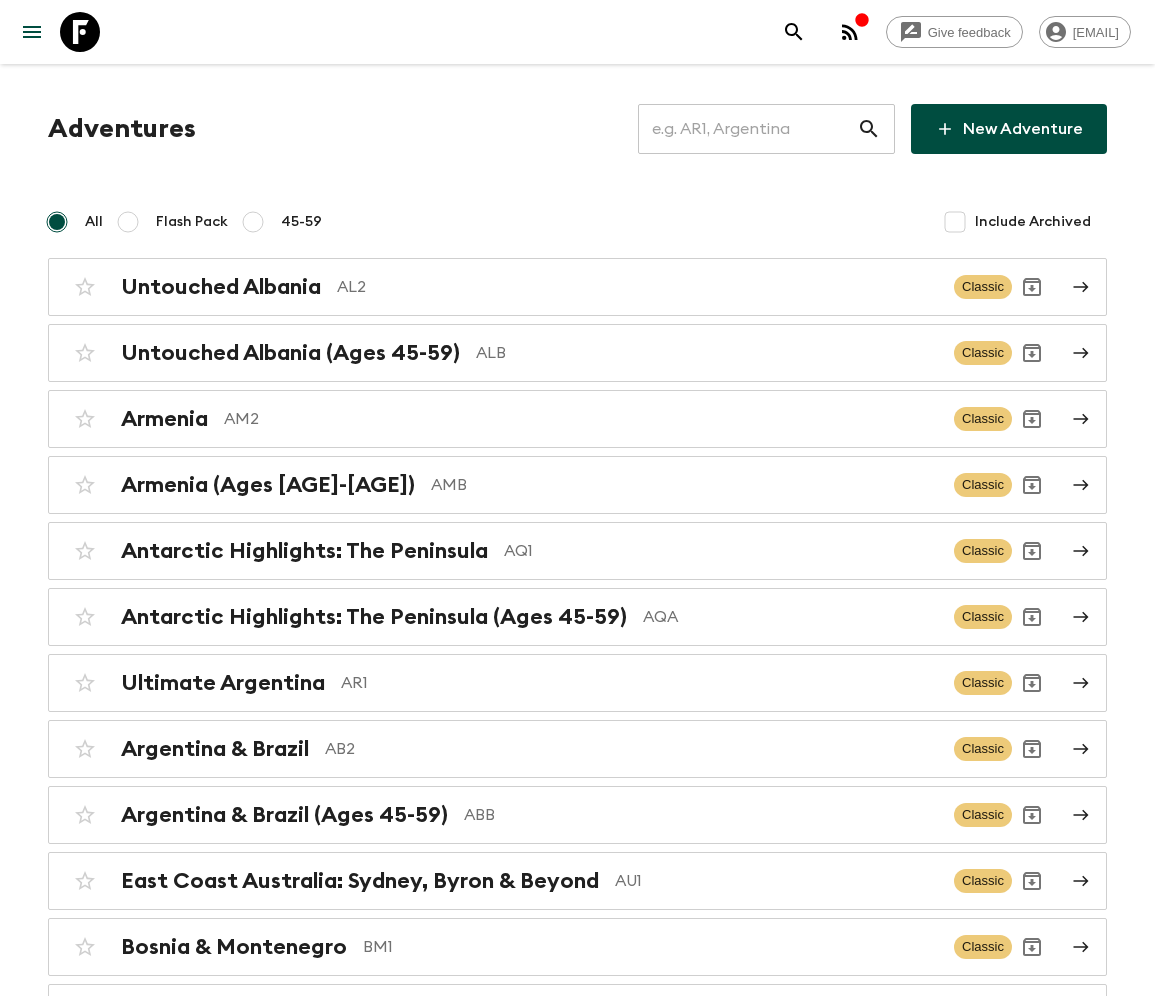 click at bounding box center [747, 129] 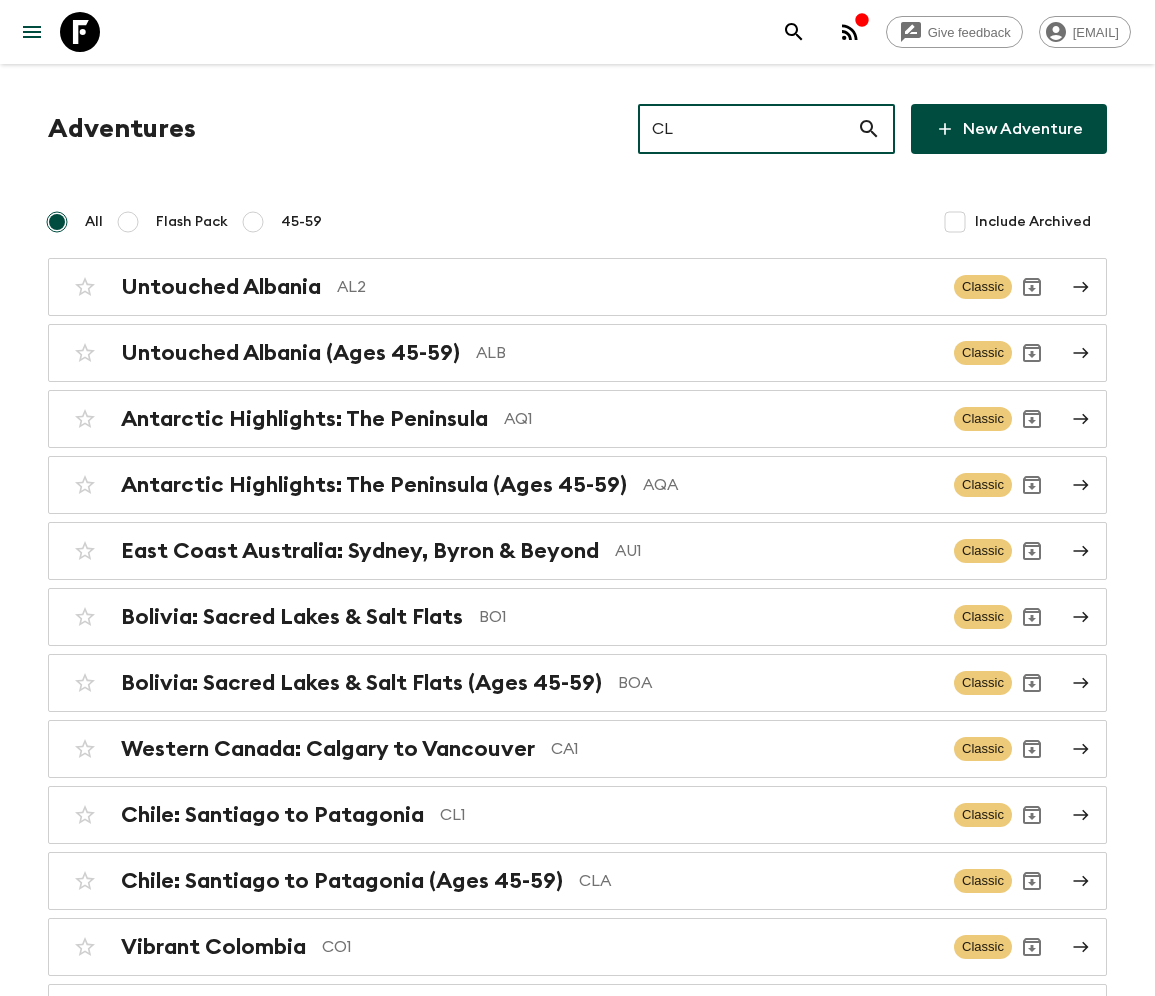 type on "CL1" 